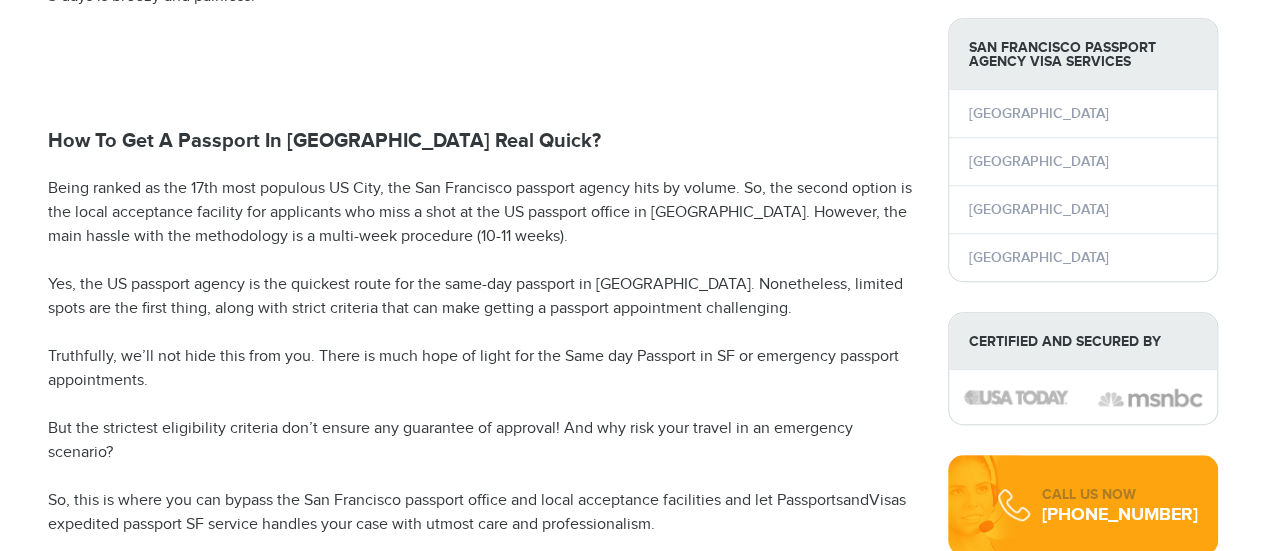 scroll, scrollTop: 0, scrollLeft: 0, axis: both 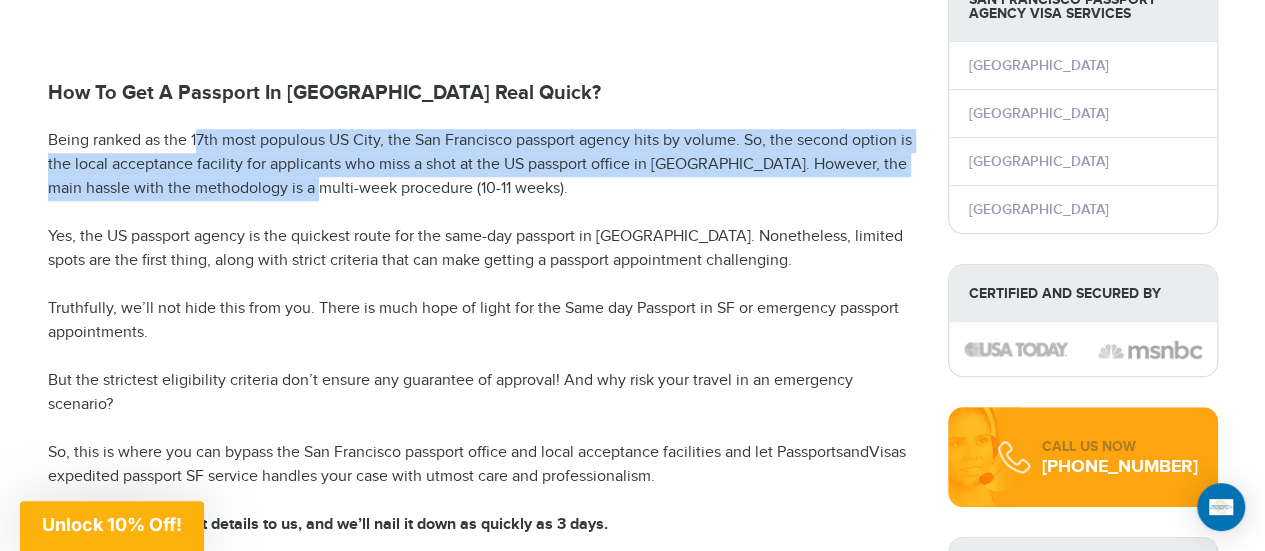 drag, startPoint x: 195, startPoint y: 148, endPoint x: 282, endPoint y: 187, distance: 95.34149 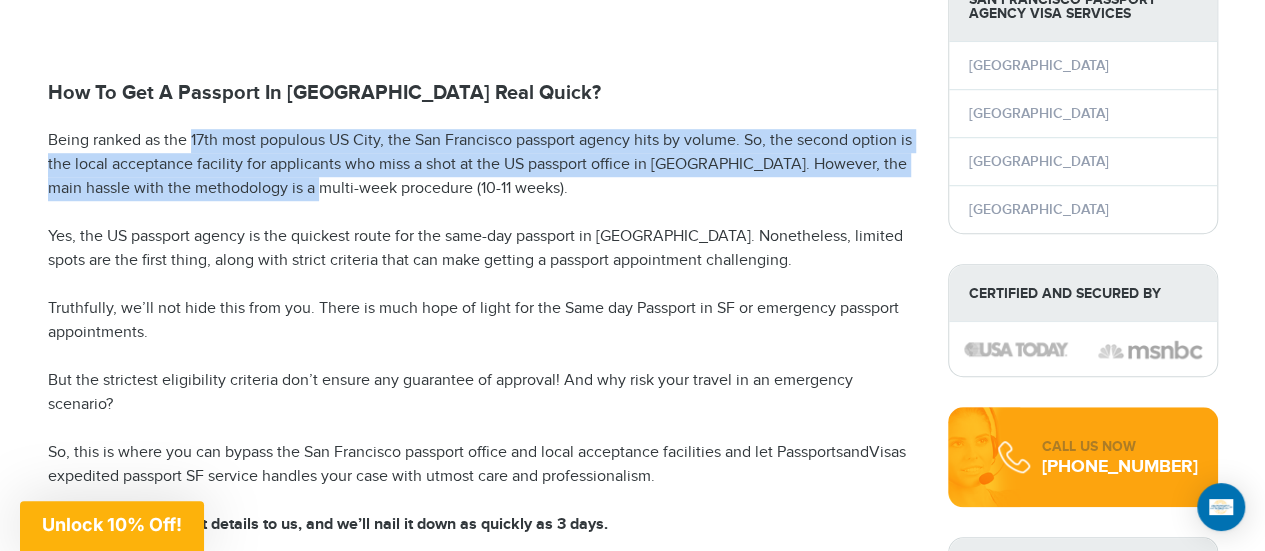 drag, startPoint x: 282, startPoint y: 187, endPoint x: 192, endPoint y: 141, distance: 101.07423 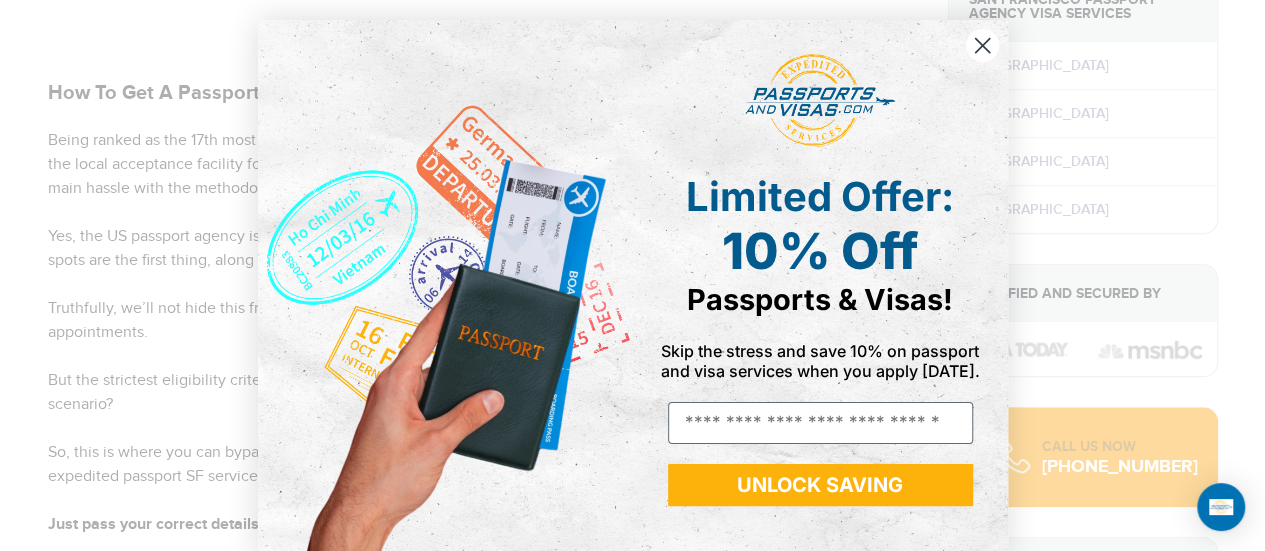 scroll, scrollTop: 28, scrollLeft: 0, axis: vertical 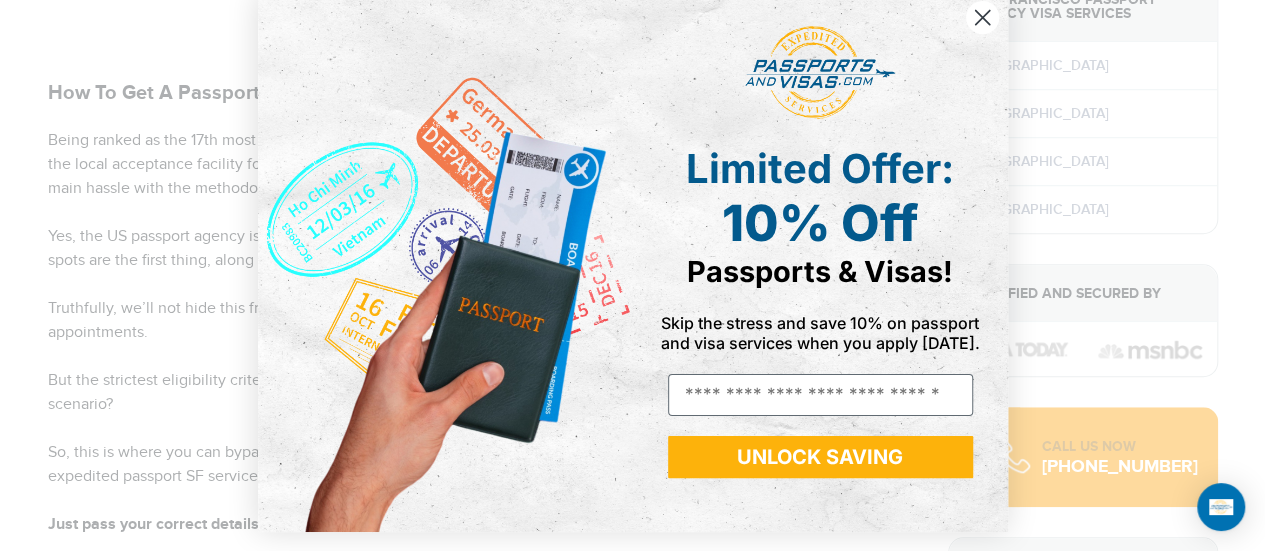 click 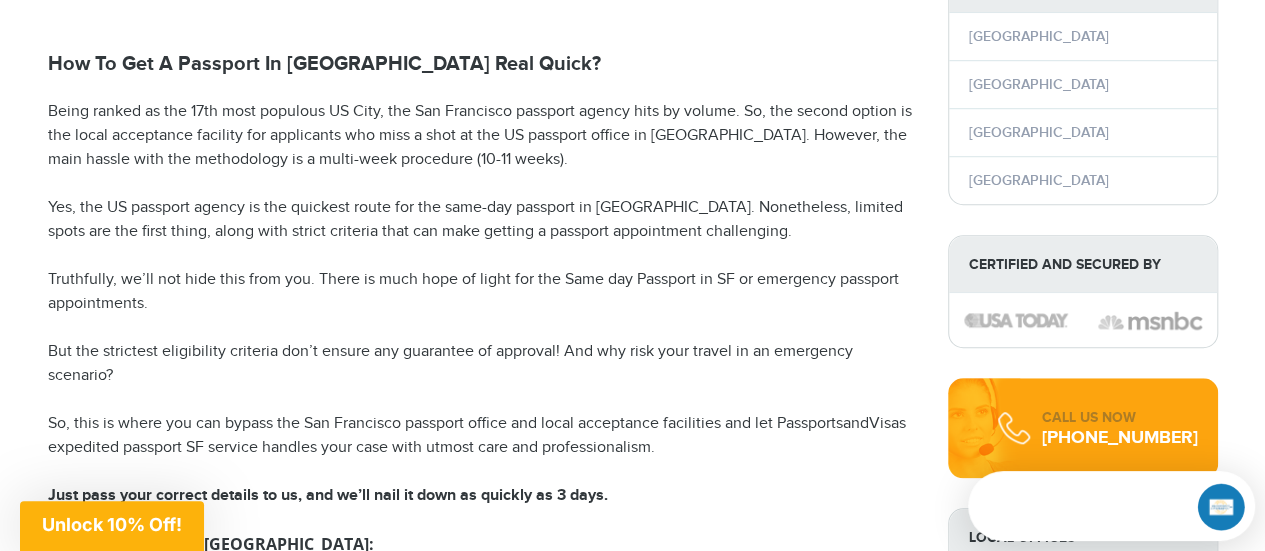 scroll, scrollTop: 0, scrollLeft: 0, axis: both 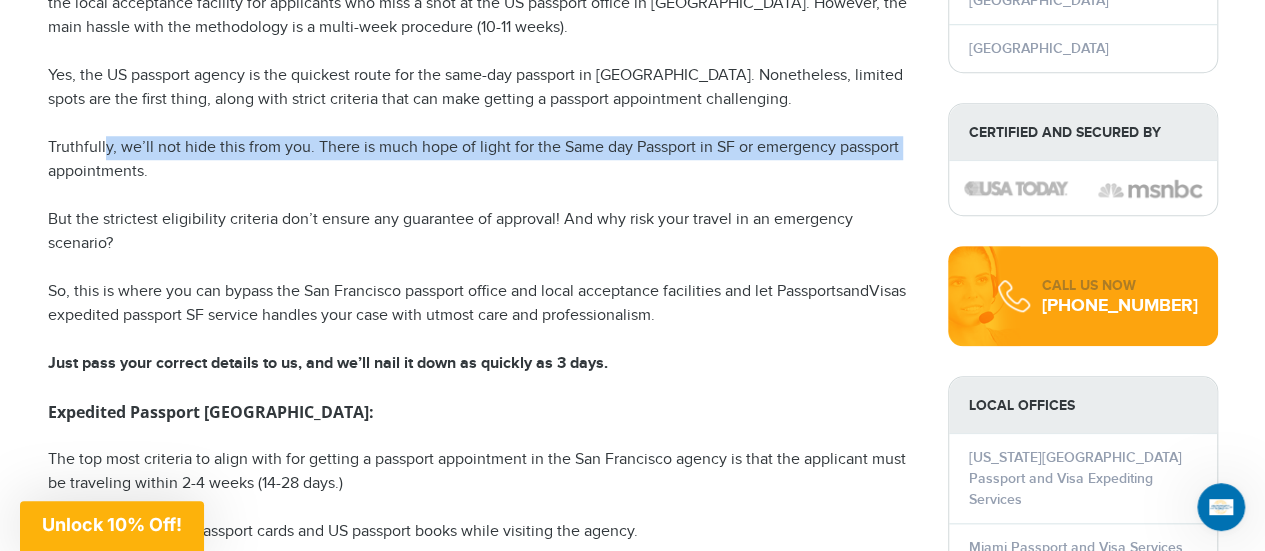 drag, startPoint x: 102, startPoint y: 145, endPoint x: 24, endPoint y: 176, distance: 83.9345 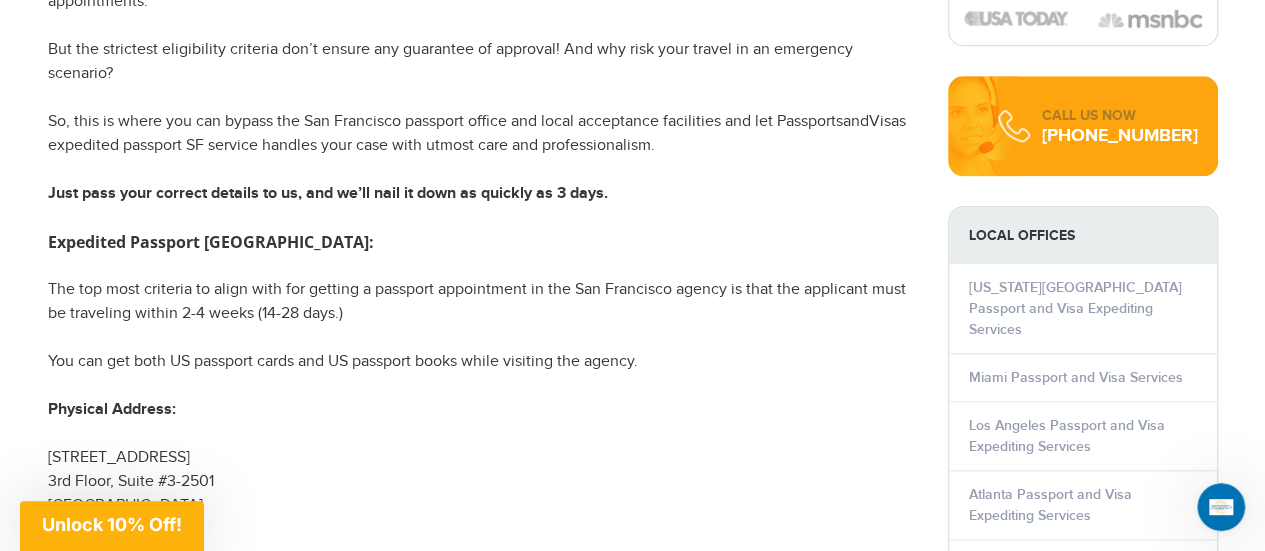 scroll, scrollTop: 977, scrollLeft: 0, axis: vertical 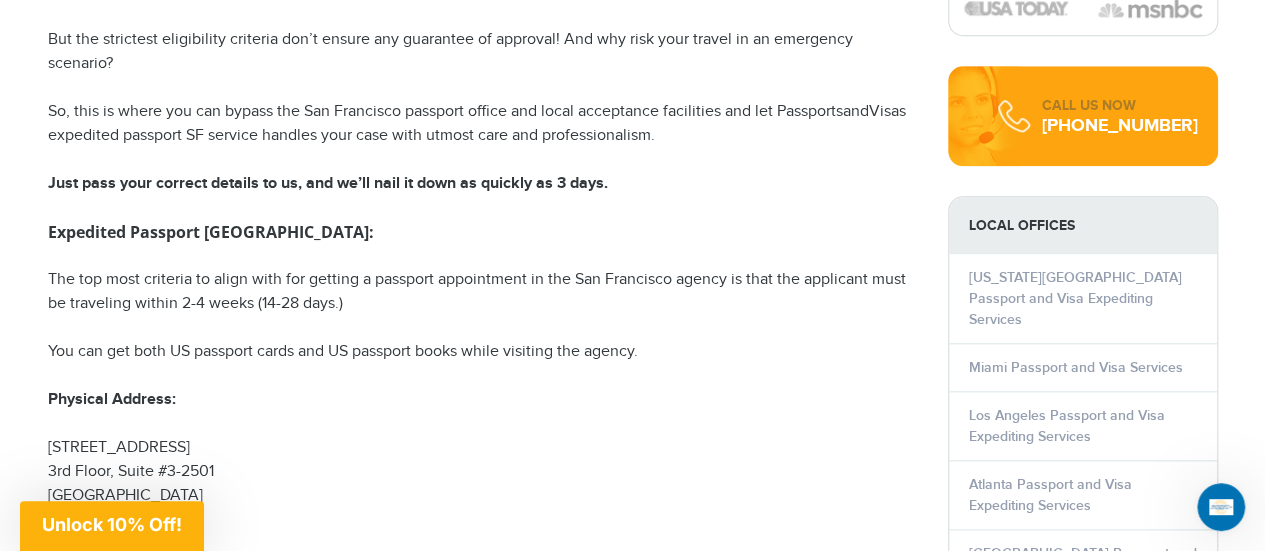 click on "But the strictest eligibility criteria don’t ensure any guarantee of approval! And why risk your travel in an emergency scenario?" at bounding box center (483, 52) 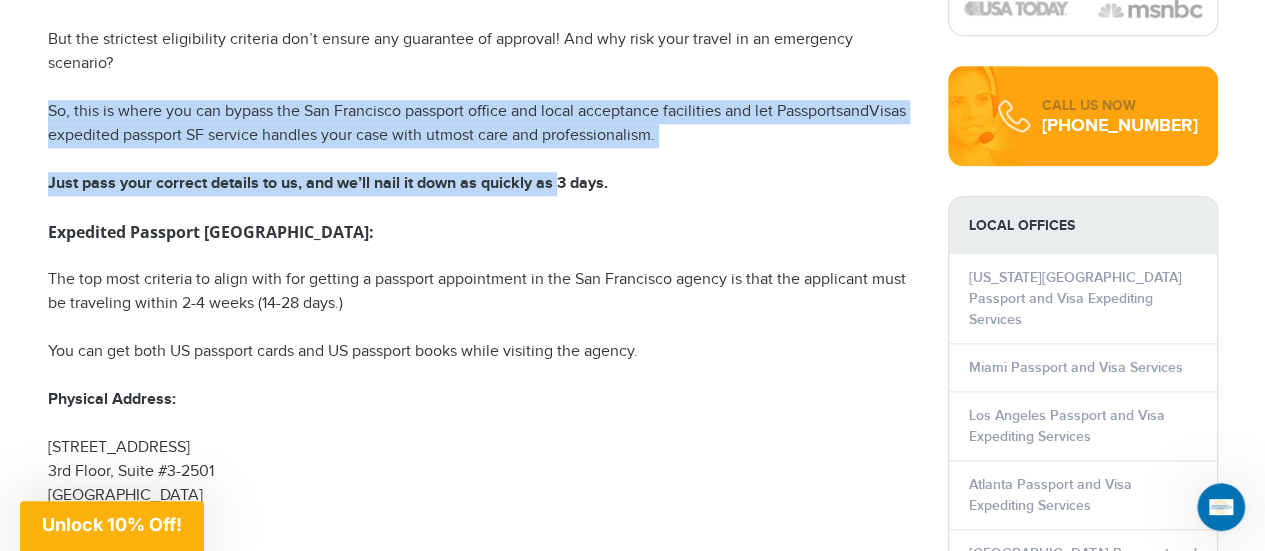 drag, startPoint x: 152, startPoint y: 69, endPoint x: 563, endPoint y: 188, distance: 427.88083 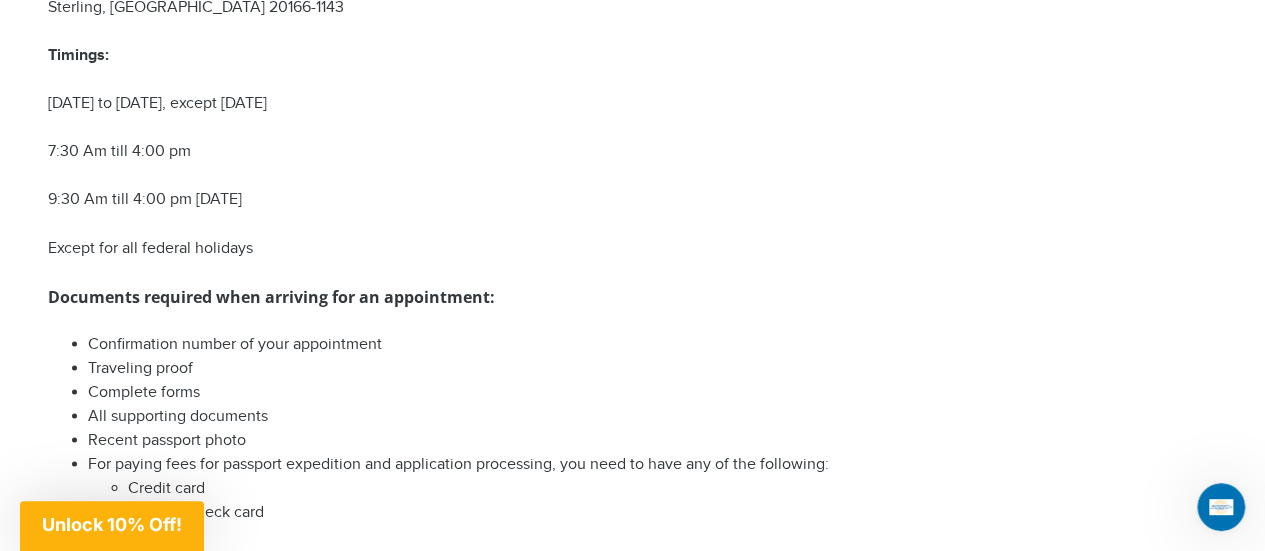 scroll, scrollTop: 1656, scrollLeft: 0, axis: vertical 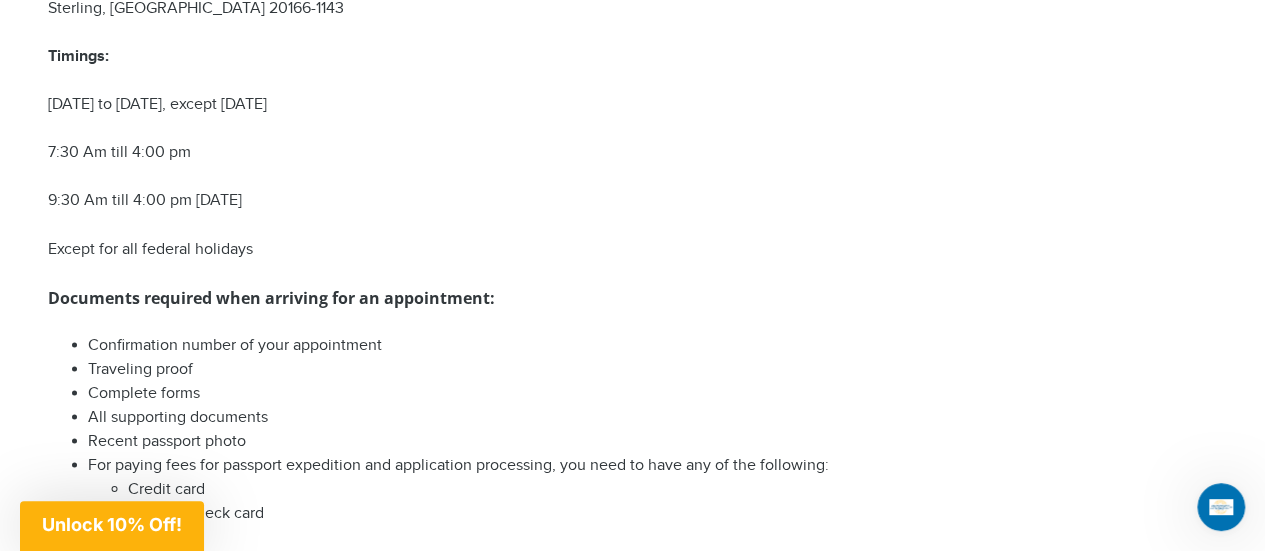 drag, startPoint x: 328, startPoint y: 55, endPoint x: 339, endPoint y: 244, distance: 189.31984 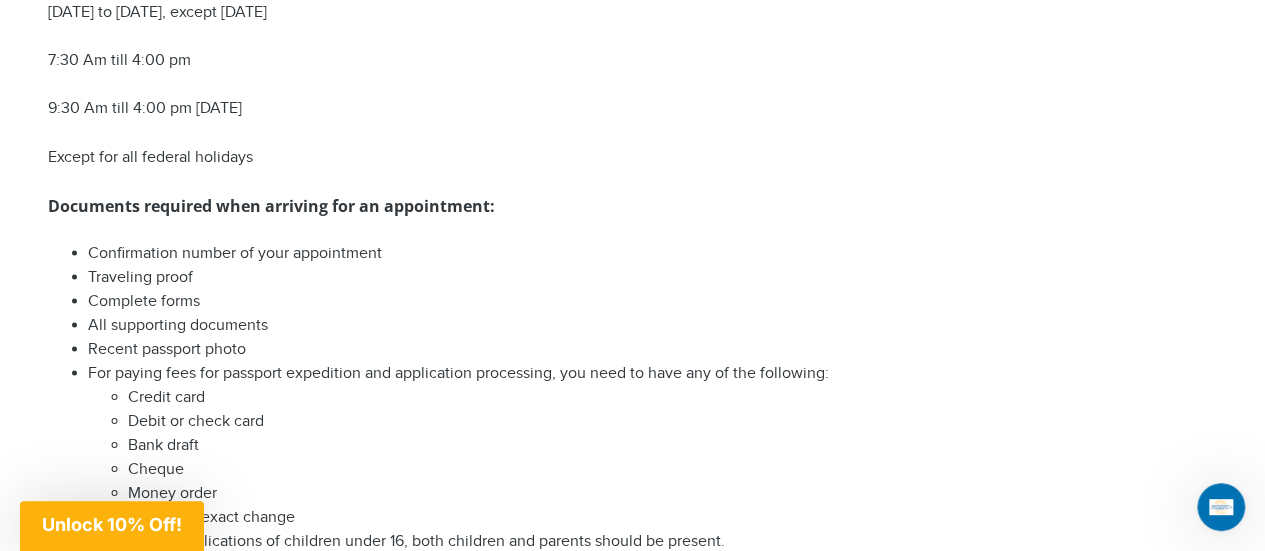 scroll, scrollTop: 1864, scrollLeft: 0, axis: vertical 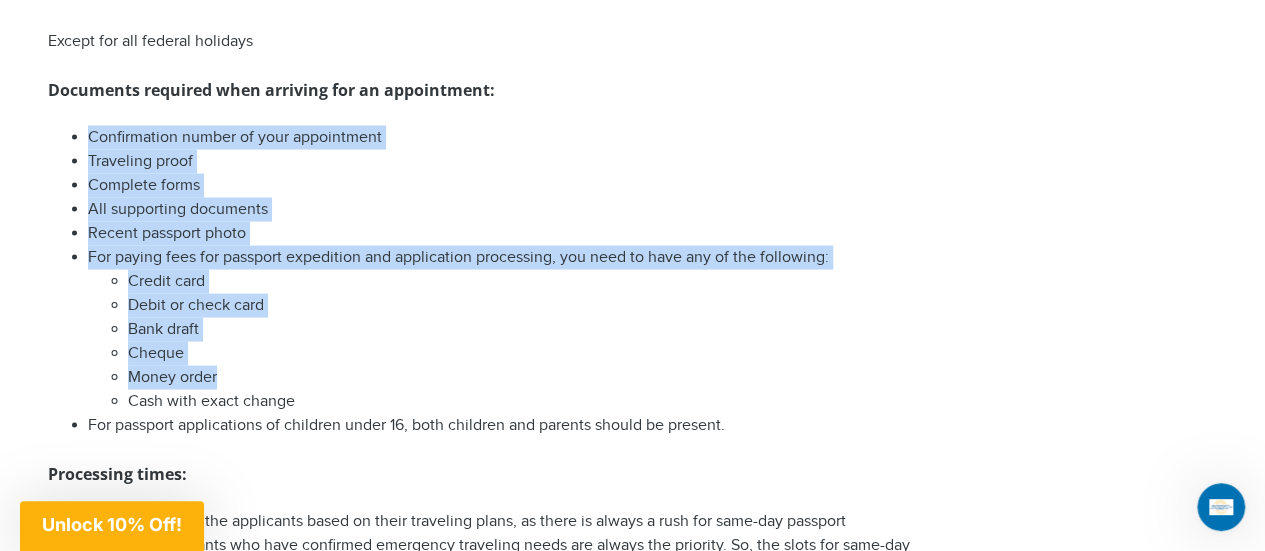 drag, startPoint x: 75, startPoint y: 126, endPoint x: 394, endPoint y: 367, distance: 399.80246 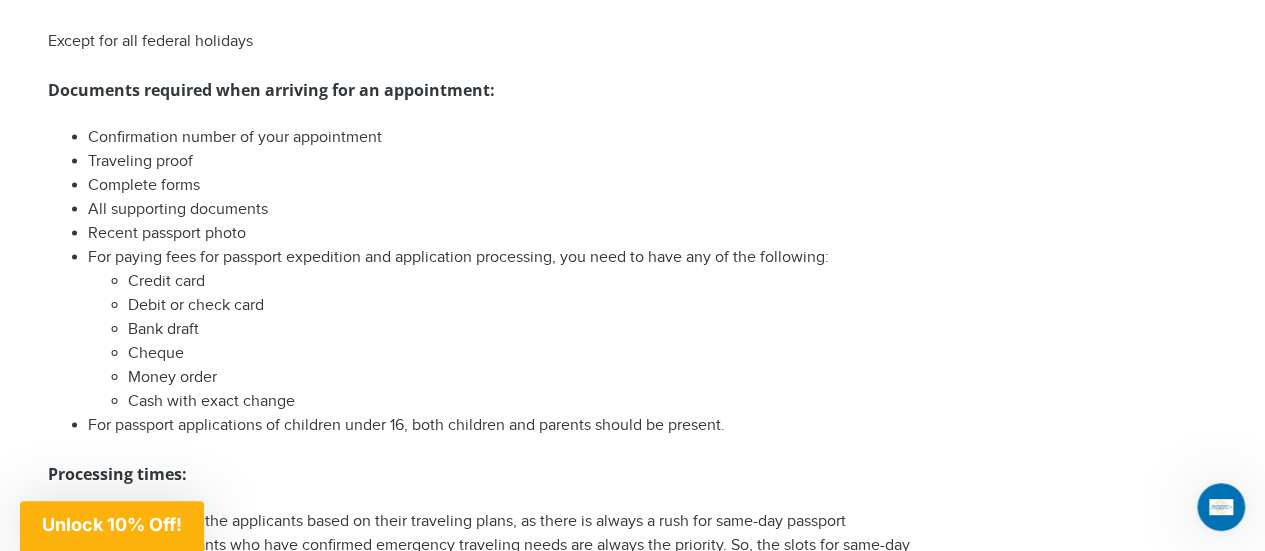 scroll, scrollTop: 1918, scrollLeft: 0, axis: vertical 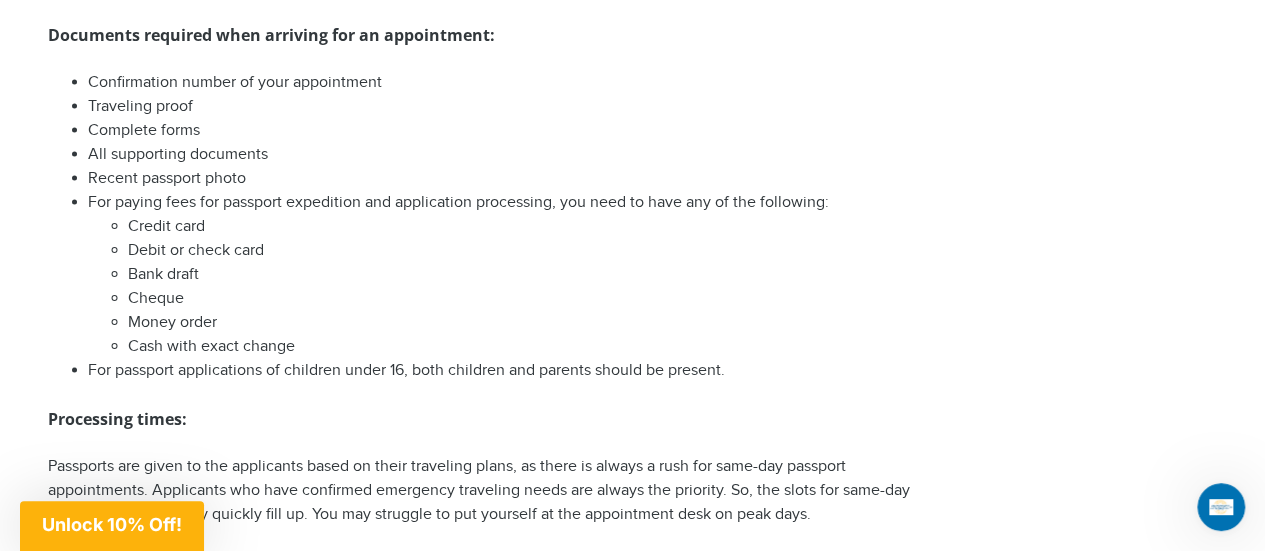 drag, startPoint x: 416, startPoint y: 341, endPoint x: 462, endPoint y: 173, distance: 174.1838 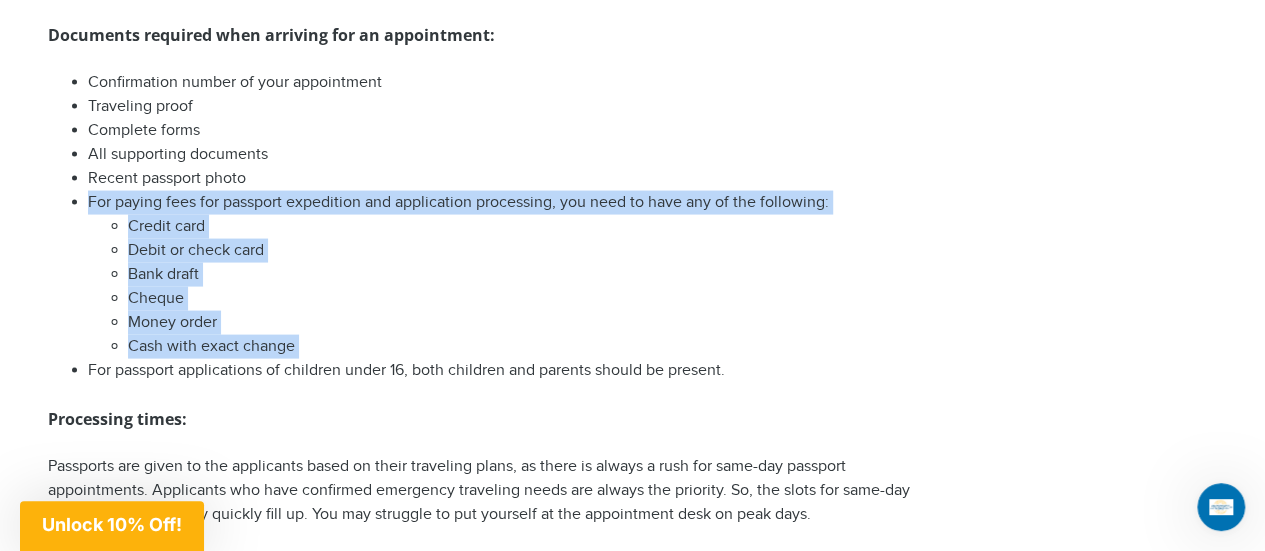 drag, startPoint x: 462, startPoint y: 173, endPoint x: 414, endPoint y: 341, distance: 174.72264 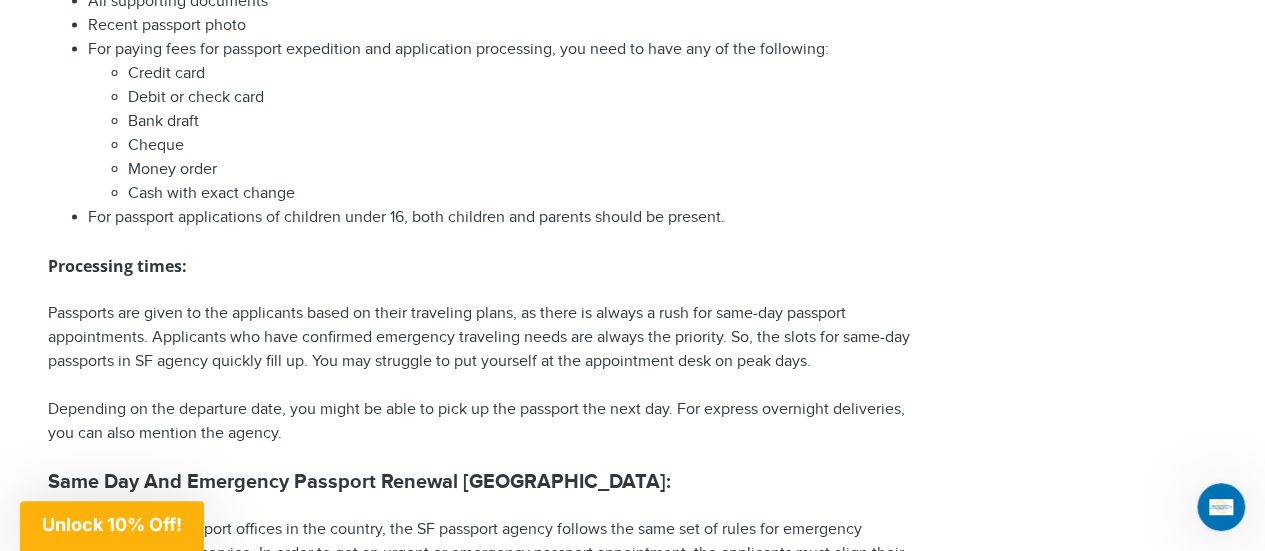 scroll, scrollTop: 2109, scrollLeft: 0, axis: vertical 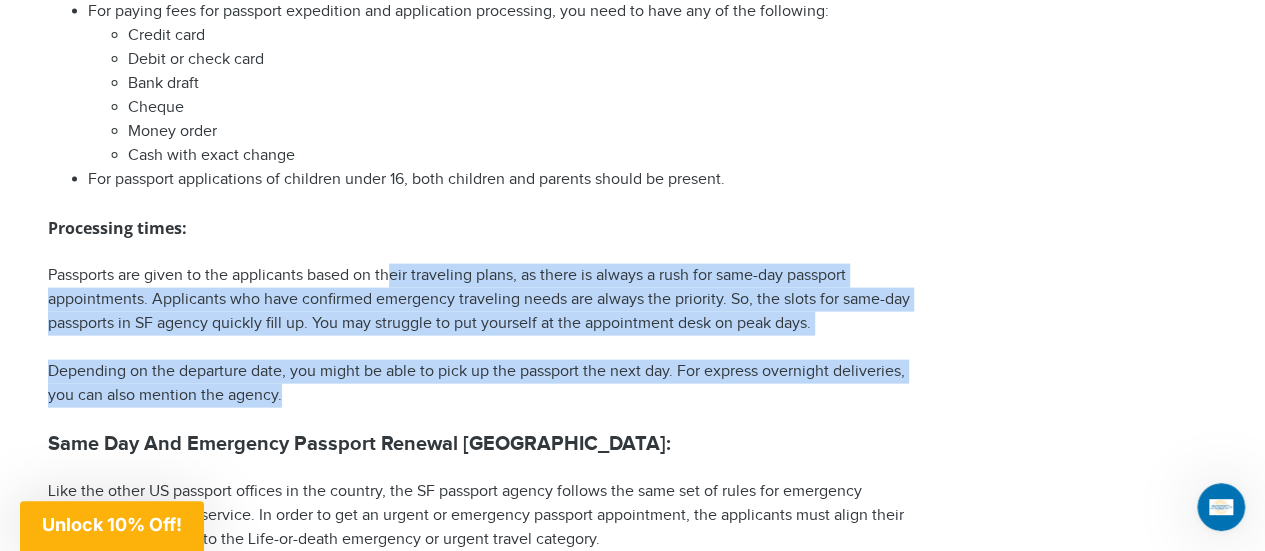 drag, startPoint x: 396, startPoint y: 256, endPoint x: 364, endPoint y: 400, distance: 147.51271 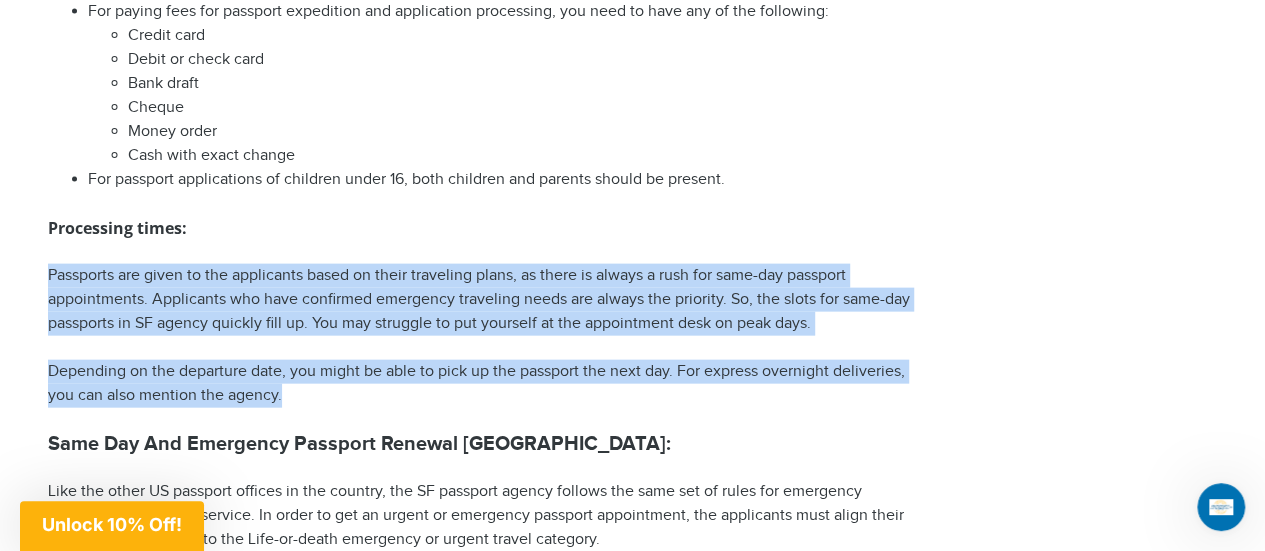 drag, startPoint x: 364, startPoint y: 400, endPoint x: 430, endPoint y: 233, distance: 179.56892 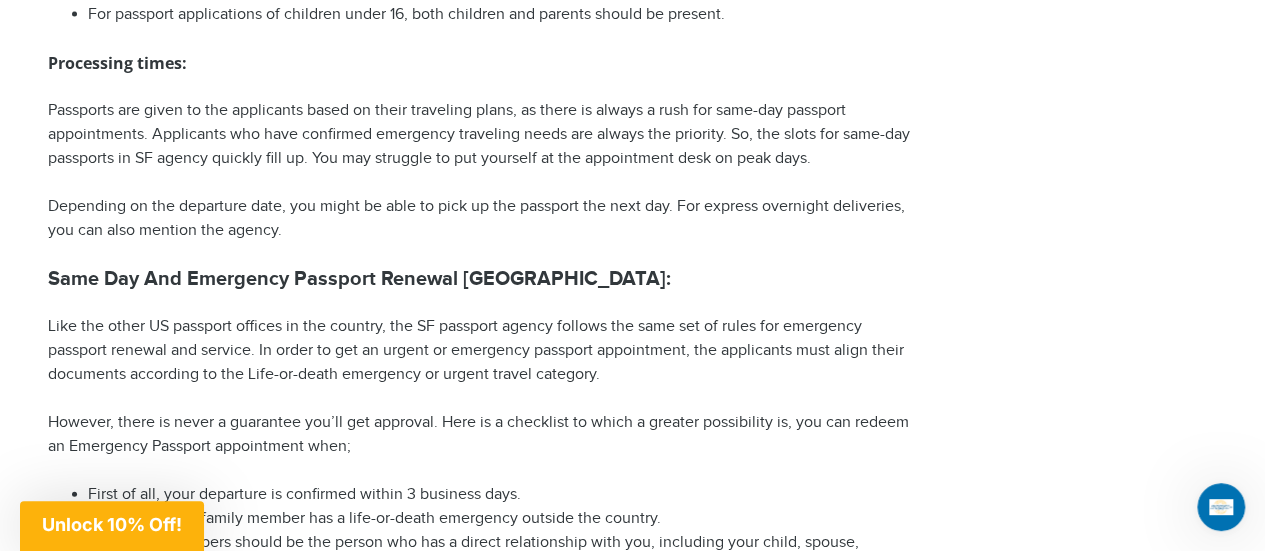 scroll, scrollTop: 2275, scrollLeft: 0, axis: vertical 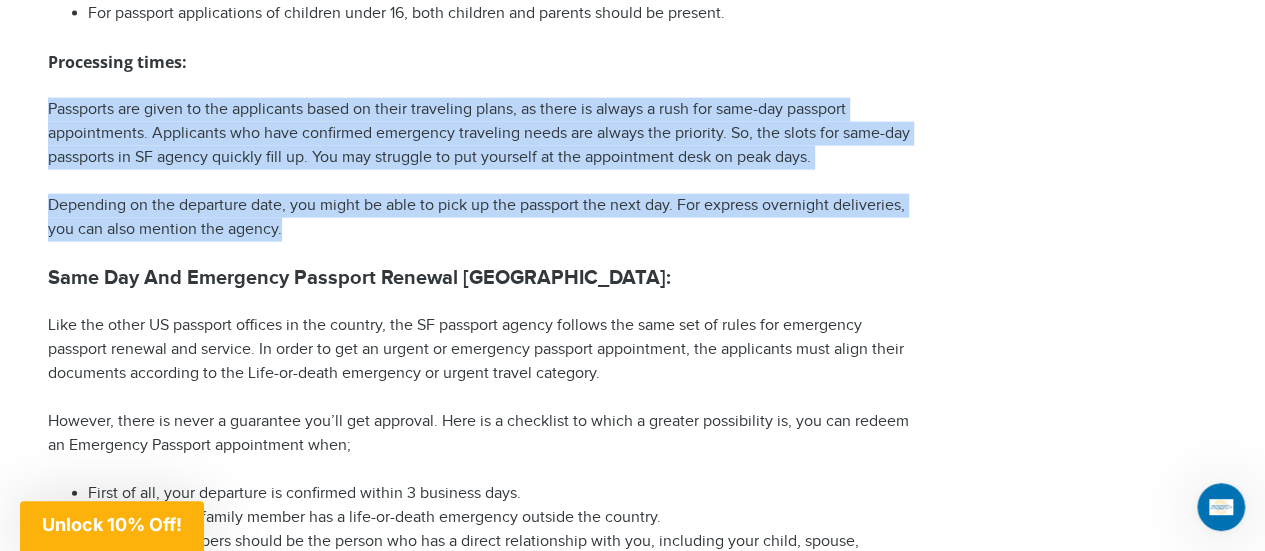 drag, startPoint x: 491, startPoint y: 232, endPoint x: 563, endPoint y: 65, distance: 181.85983 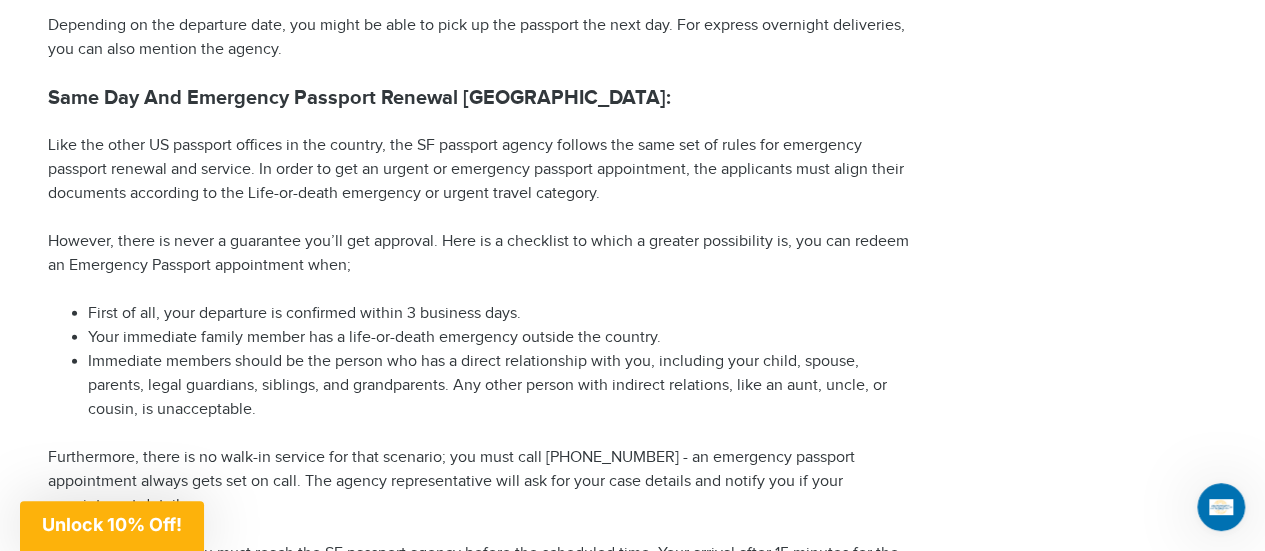 scroll, scrollTop: 2459, scrollLeft: 0, axis: vertical 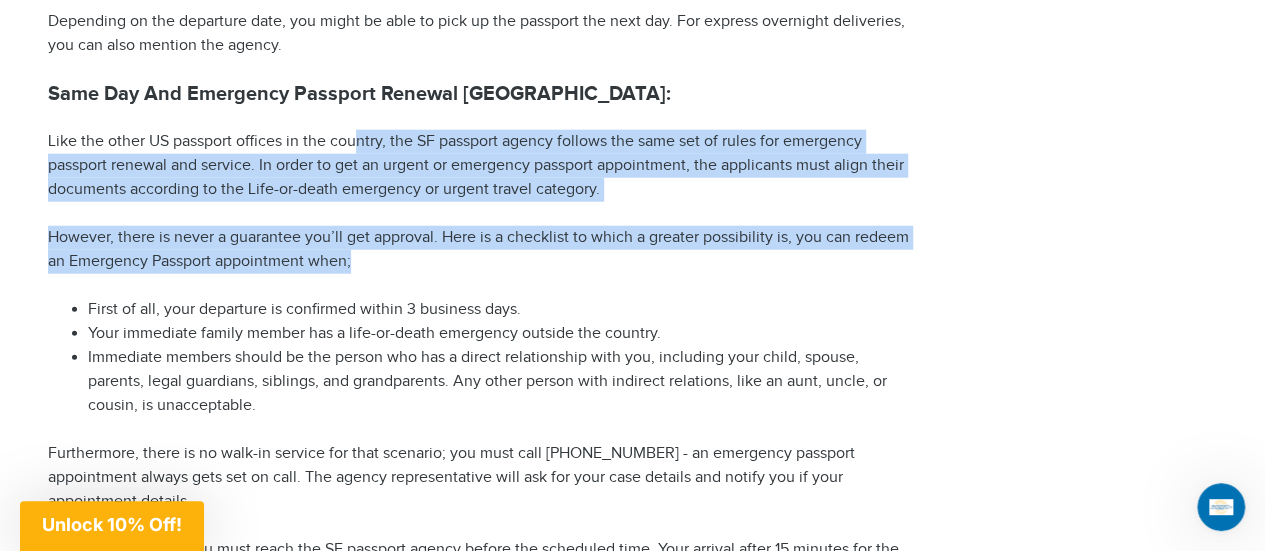 drag, startPoint x: 355, startPoint y: 114, endPoint x: 474, endPoint y: 267, distance: 193.82982 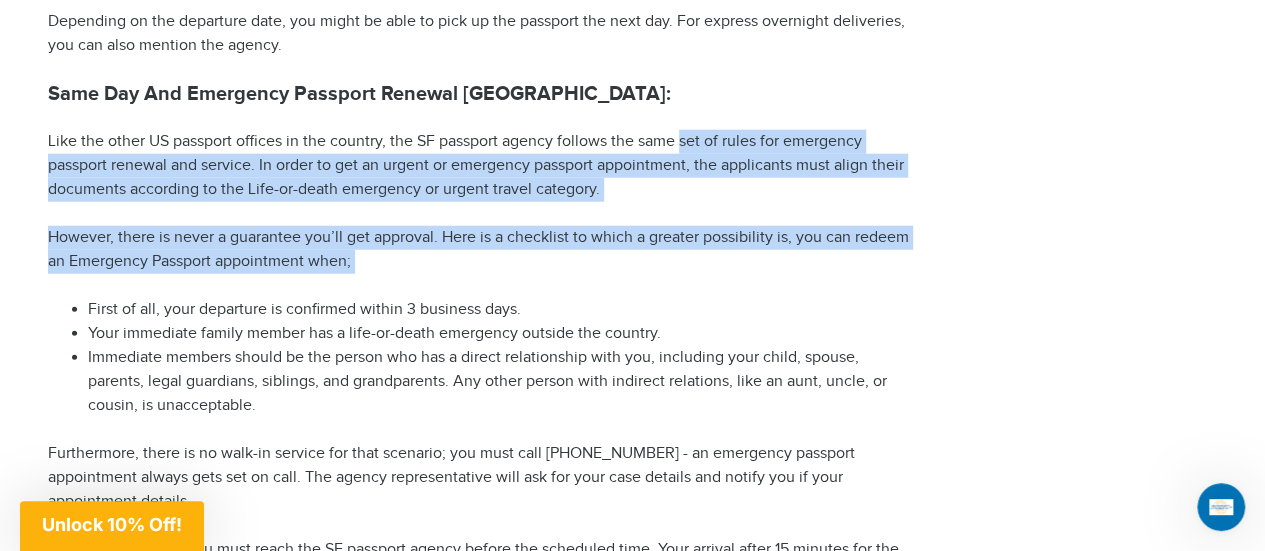 drag, startPoint x: 474, startPoint y: 267, endPoint x: 686, endPoint y: 111, distance: 263.21094 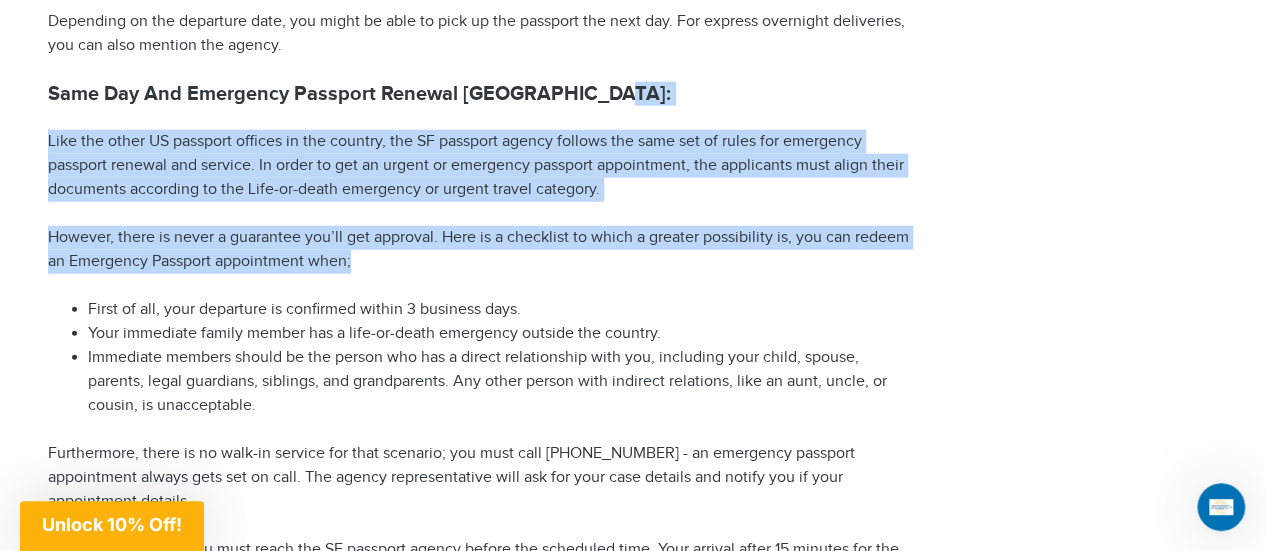 drag, startPoint x: 718, startPoint y: 89, endPoint x: 588, endPoint y: 270, distance: 222.84749 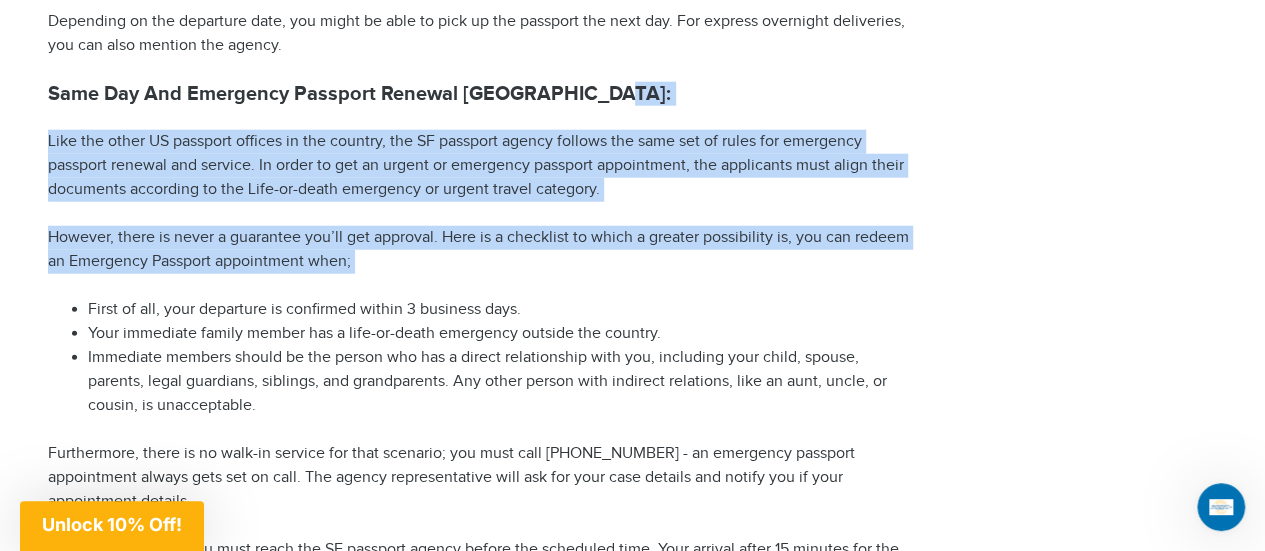 drag, startPoint x: 588, startPoint y: 270, endPoint x: 710, endPoint y: 79, distance: 226.63847 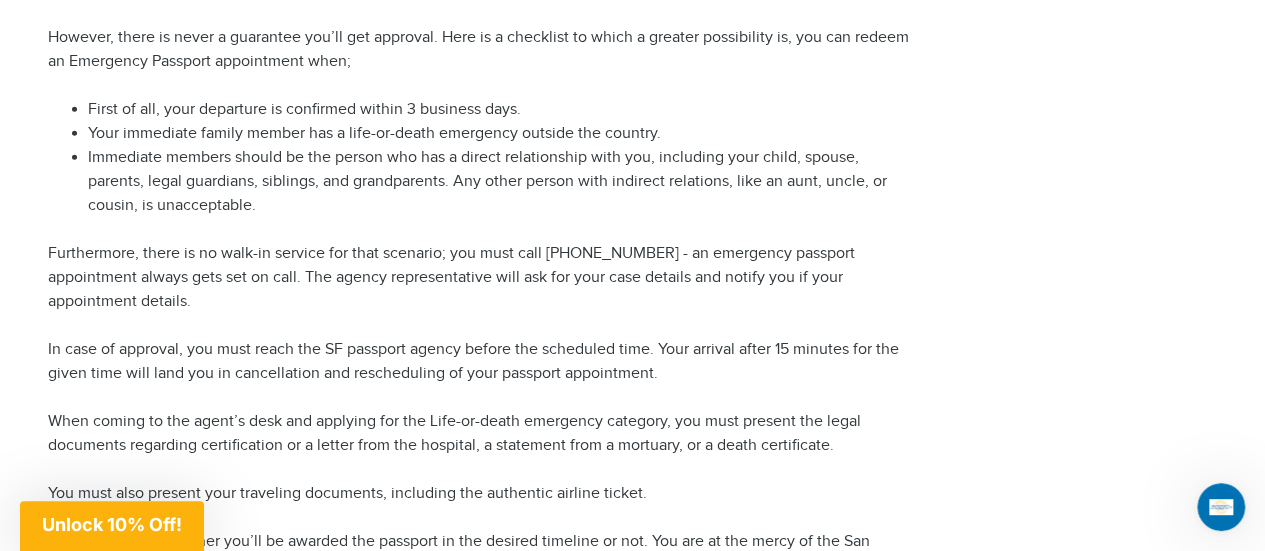 scroll, scrollTop: 2665, scrollLeft: 0, axis: vertical 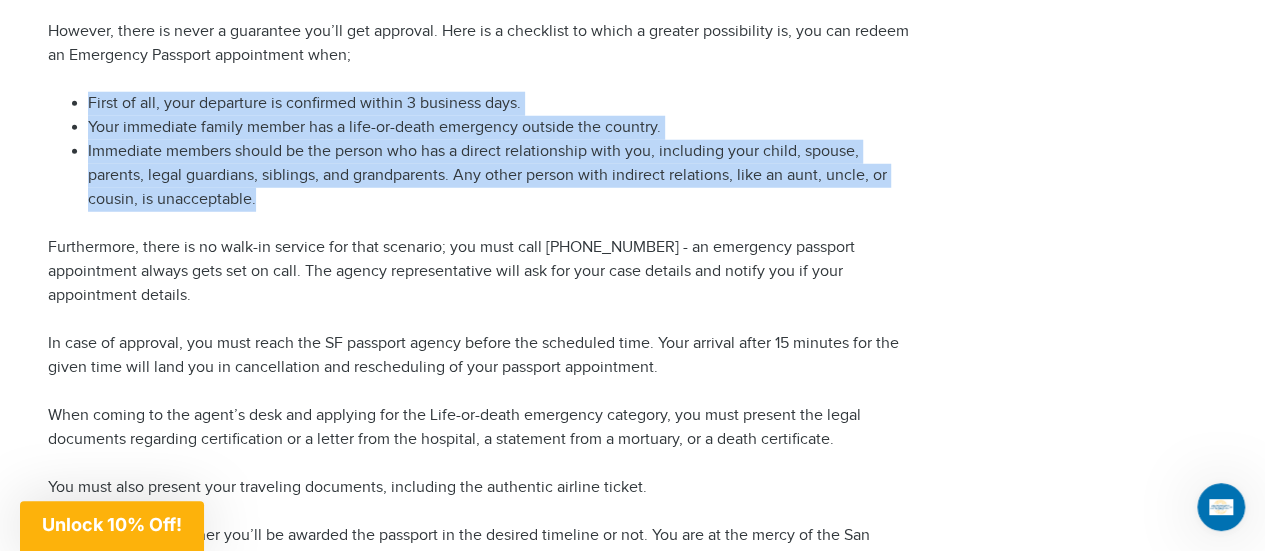 drag, startPoint x: 80, startPoint y: 97, endPoint x: 288, endPoint y: 190, distance: 227.84424 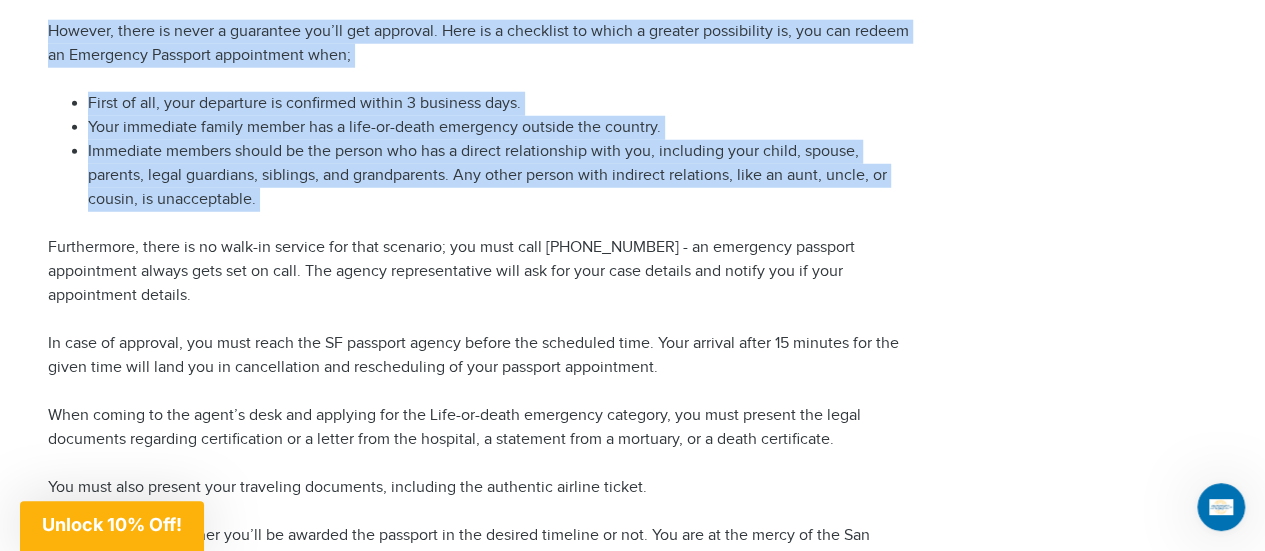 drag, startPoint x: 288, startPoint y: 190, endPoint x: 60, endPoint y: 30, distance: 278.53903 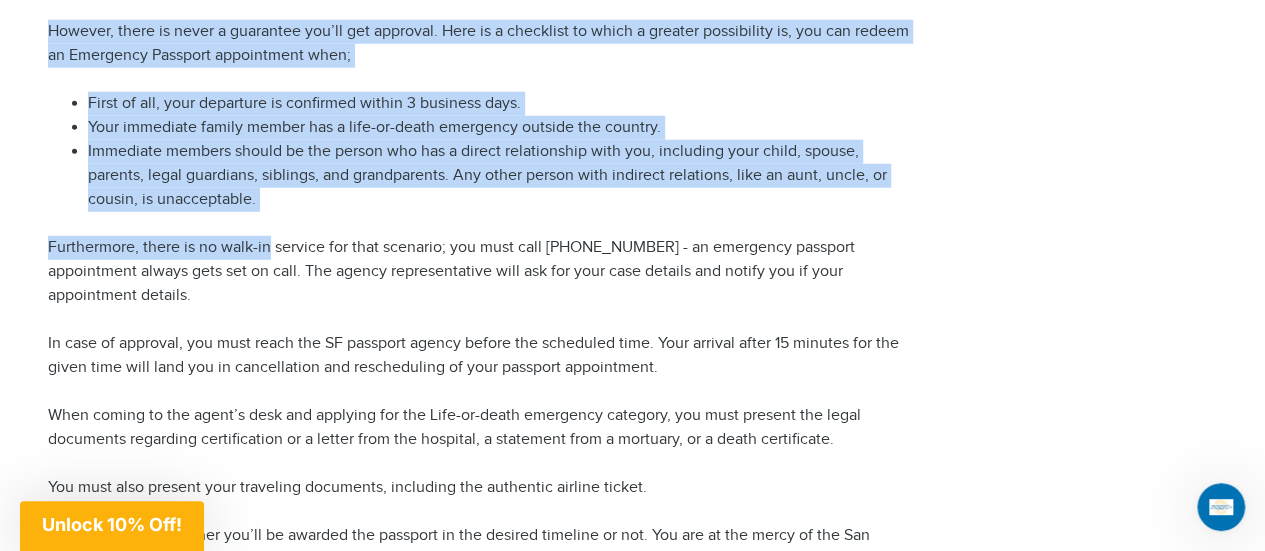 drag, startPoint x: 60, startPoint y: 30, endPoint x: 260, endPoint y: 214, distance: 271.76462 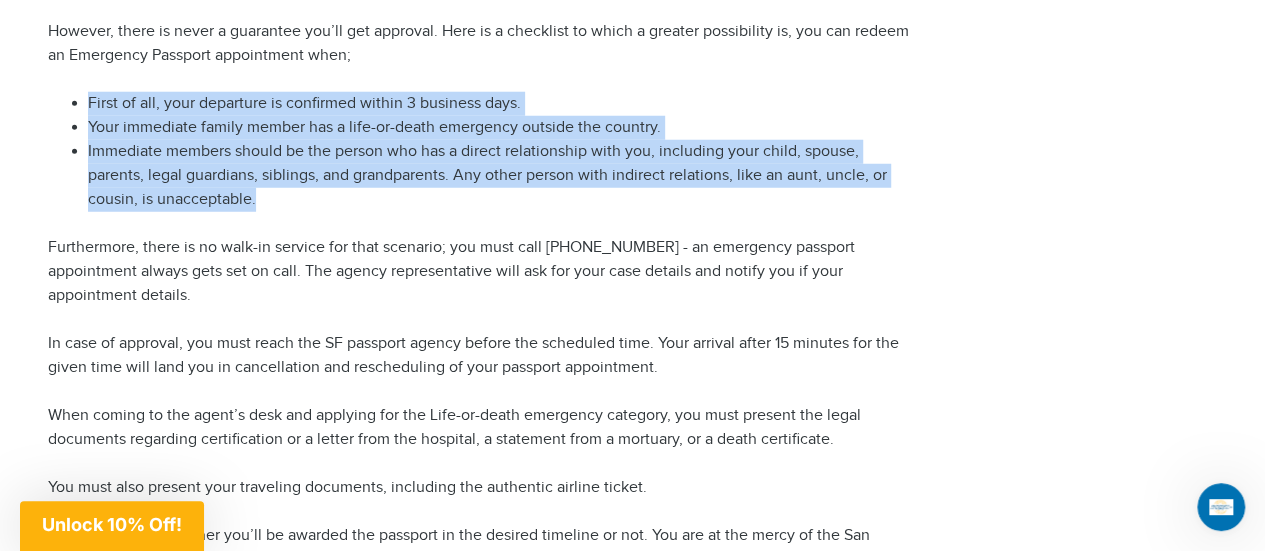 drag, startPoint x: 298, startPoint y: 199, endPoint x: 72, endPoint y: 95, distance: 248.78102 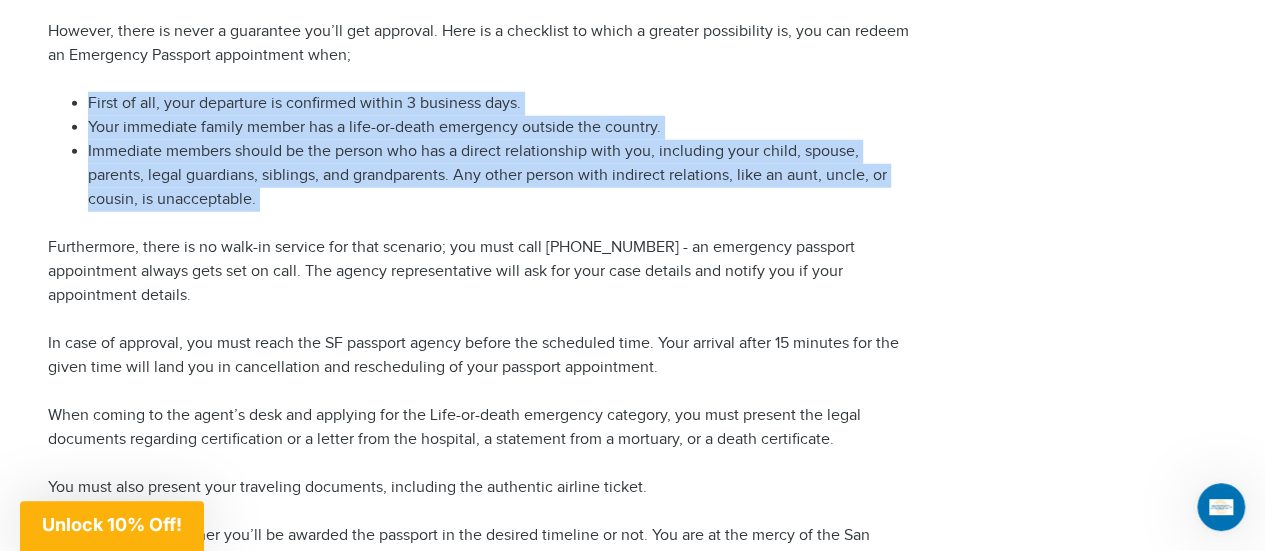 drag, startPoint x: 72, startPoint y: 95, endPoint x: 274, endPoint y: 190, distance: 223.2241 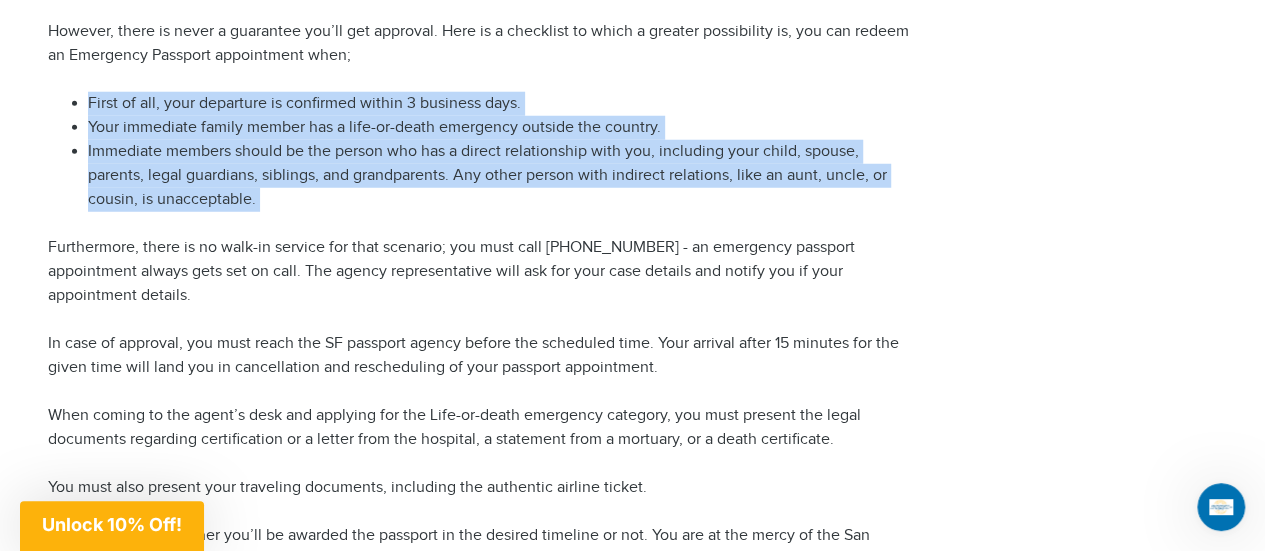 drag, startPoint x: 274, startPoint y: 190, endPoint x: 99, endPoint y: 97, distance: 198.17668 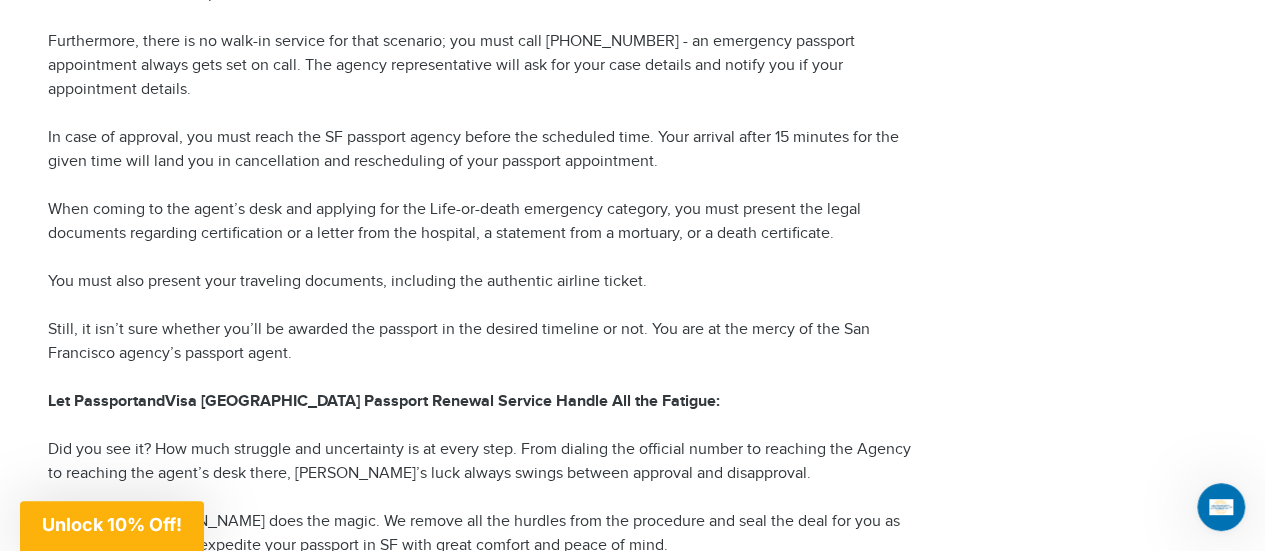 scroll, scrollTop: 2870, scrollLeft: 0, axis: vertical 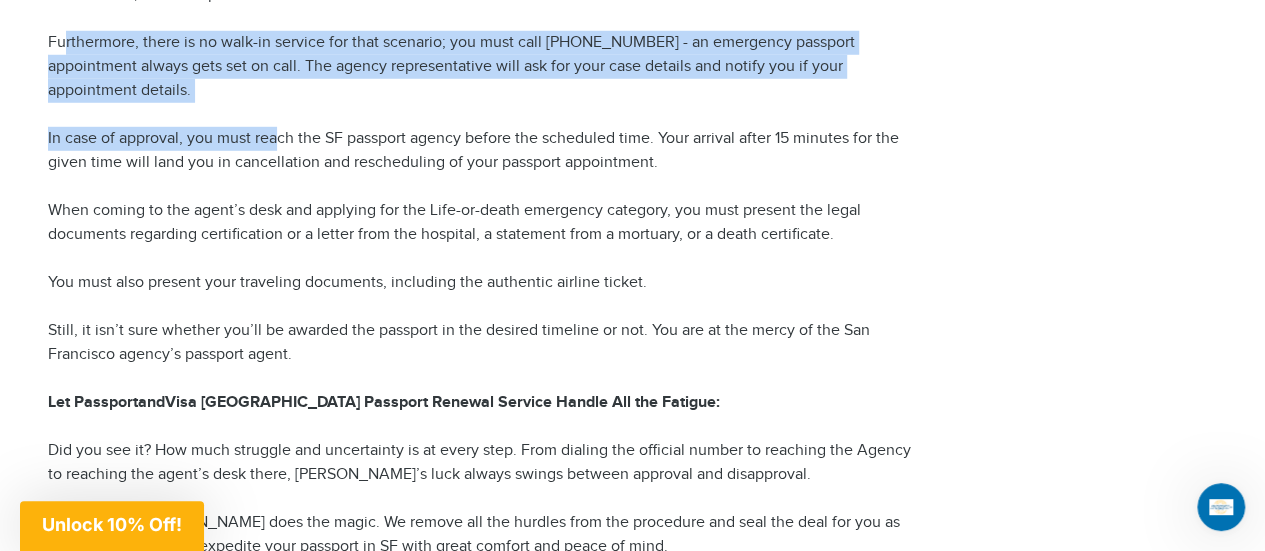 drag, startPoint x: 64, startPoint y: 40, endPoint x: 280, endPoint y: 121, distance: 230.6881 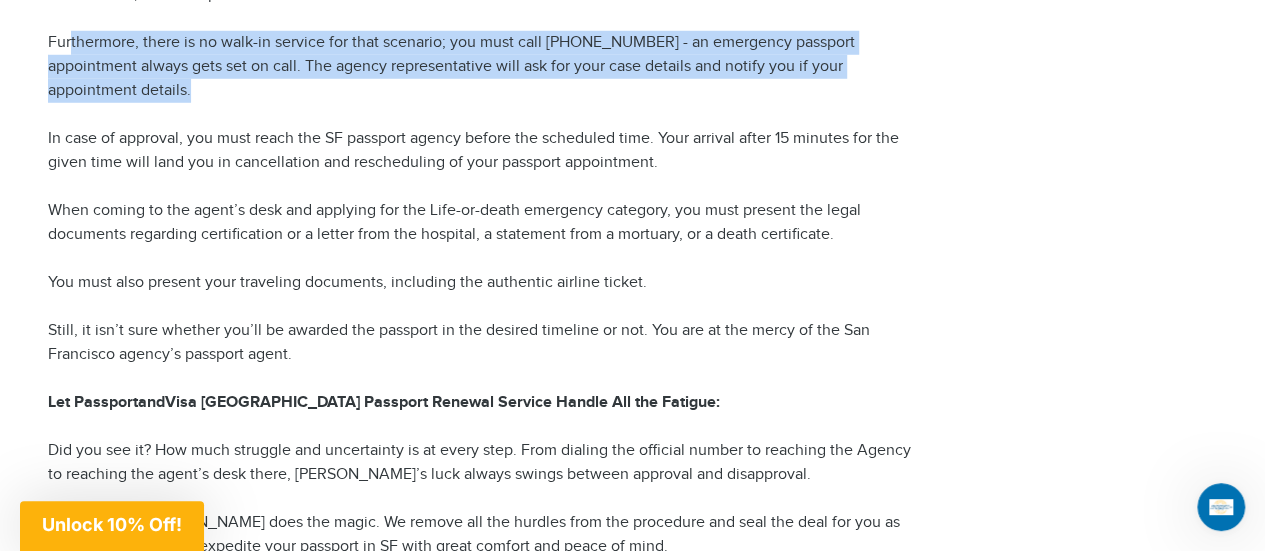 drag, startPoint x: 213, startPoint y: 96, endPoint x: 67, endPoint y: 50, distance: 153.07515 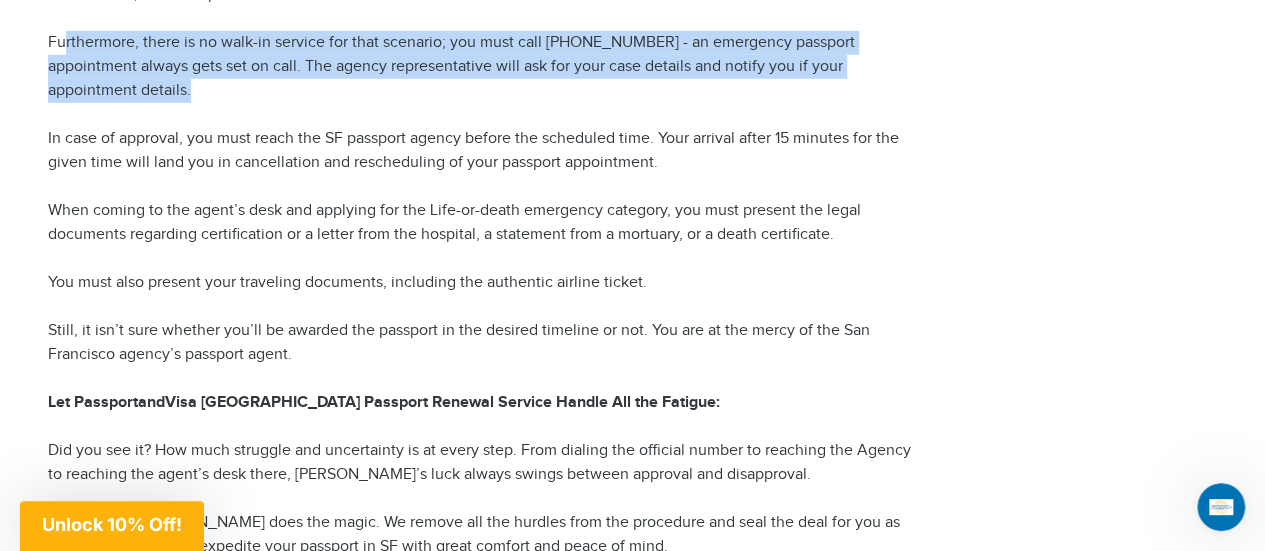 click on "Furthermore, there is no walk-in service for that scenario; you must call [PHONE_NUMBER] - an emergency passport appointment always gets set on call. The agency representative will ask for your case details and notify you if your appointment details." at bounding box center [483, 67] 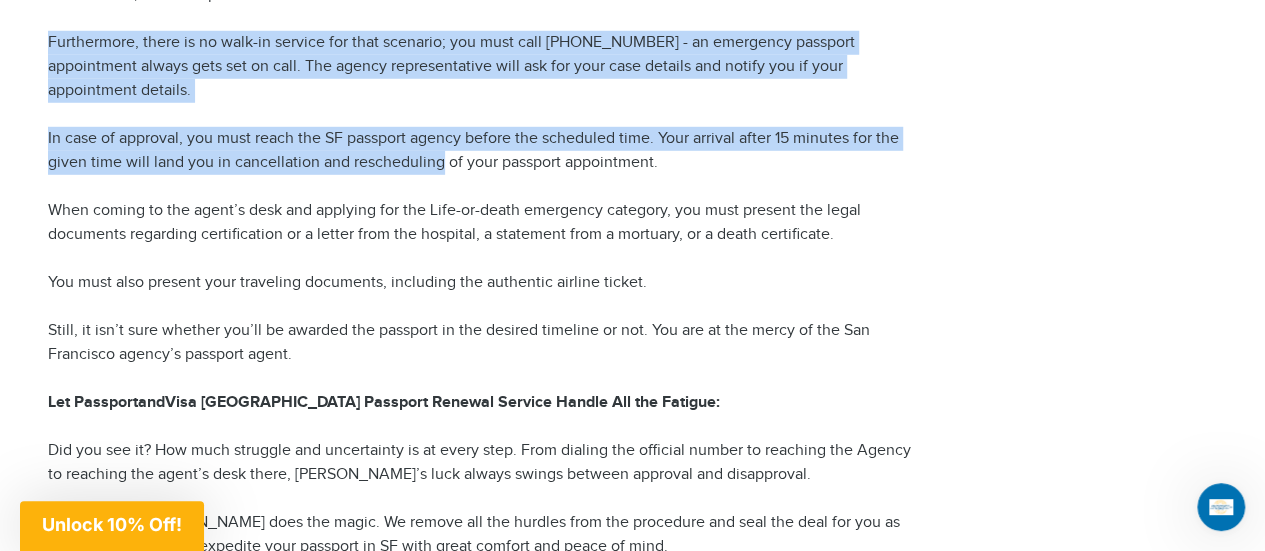 drag, startPoint x: 67, startPoint y: 50, endPoint x: 362, endPoint y: 173, distance: 319.6154 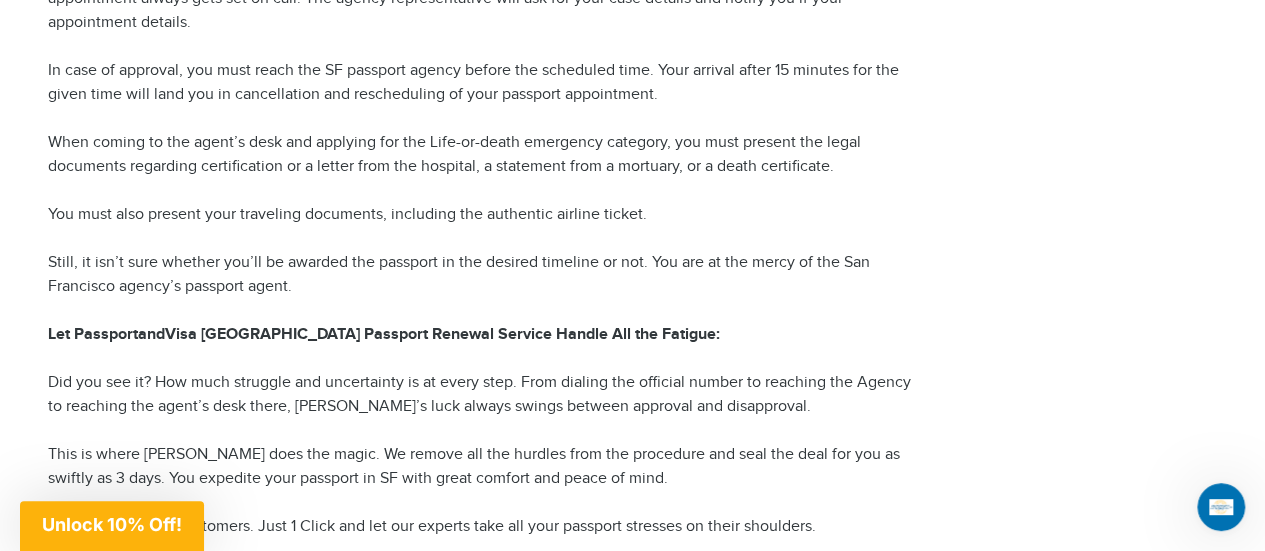 scroll, scrollTop: 2965, scrollLeft: 0, axis: vertical 